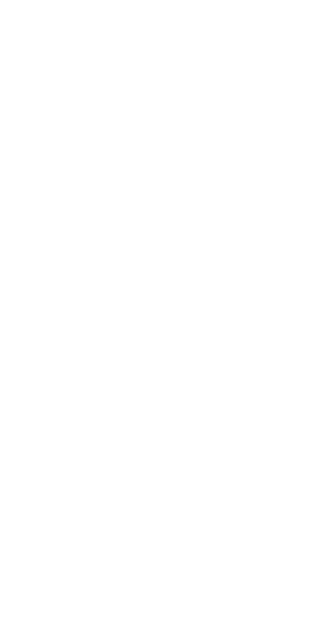 scroll, scrollTop: 0, scrollLeft: 0, axis: both 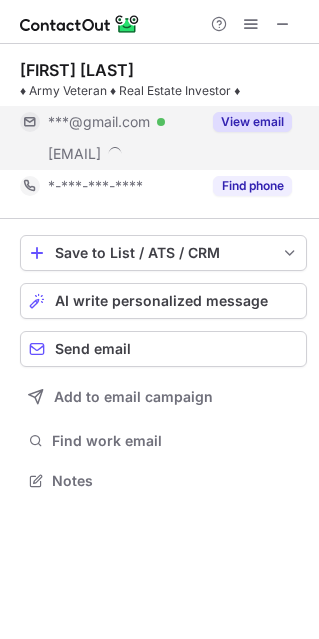 click on "View email" at bounding box center (252, 122) 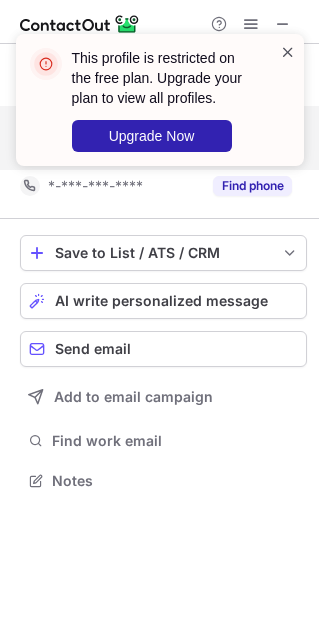 click at bounding box center [288, 52] 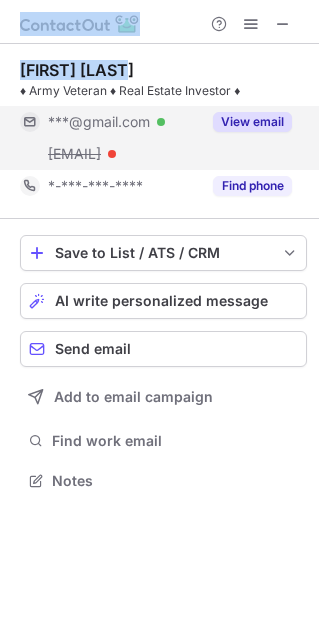 drag, startPoint x: 75, startPoint y: 67, endPoint x: -35, endPoint y: 65, distance: 110.01818 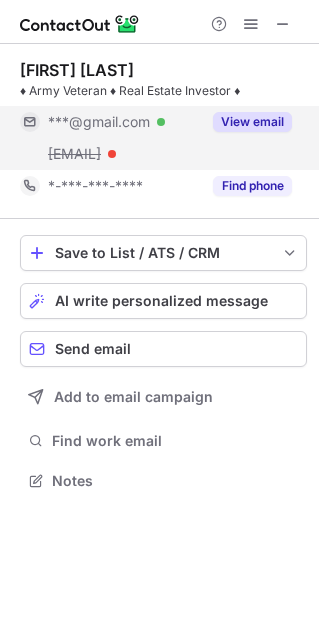 click on "Donald Burton" at bounding box center (77, 70) 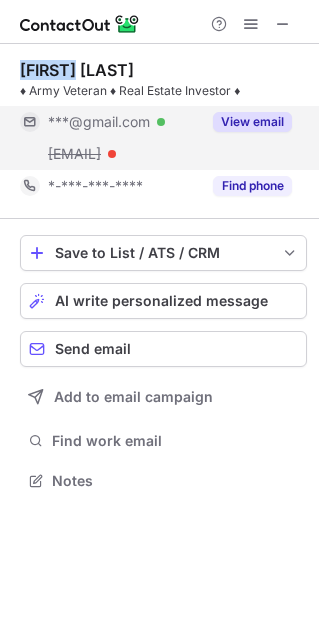 click on "Donald Burton" at bounding box center [77, 70] 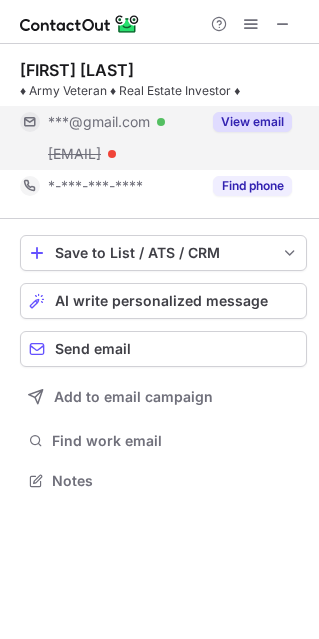 click on "Donald Burton" at bounding box center [77, 70] 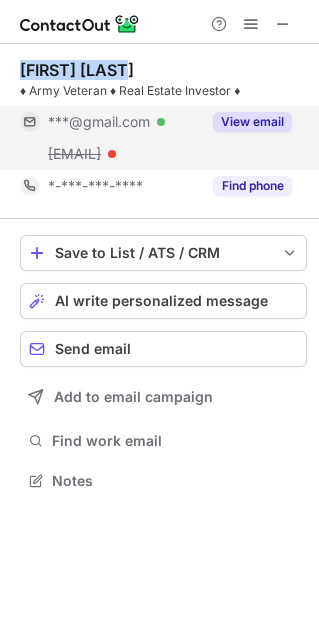 drag, startPoint x: 95, startPoint y: 69, endPoint x: 54, endPoint y: 67, distance: 41.04875 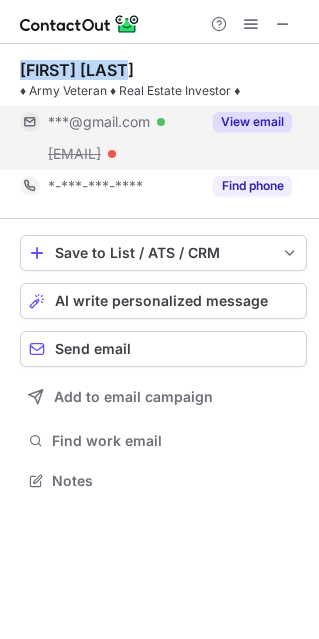 copy on "Donald Burton" 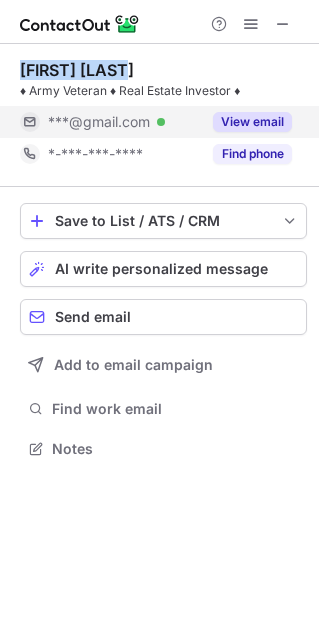 scroll, scrollTop: 434, scrollLeft: 319, axis: both 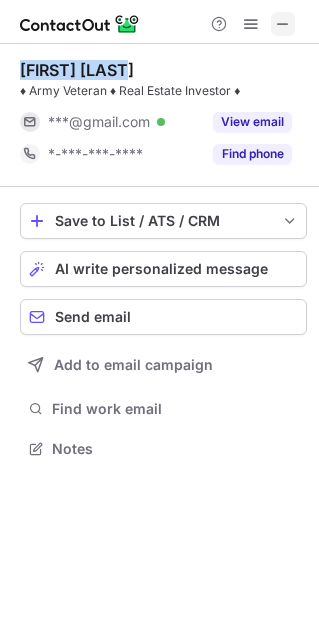 click at bounding box center [283, 24] 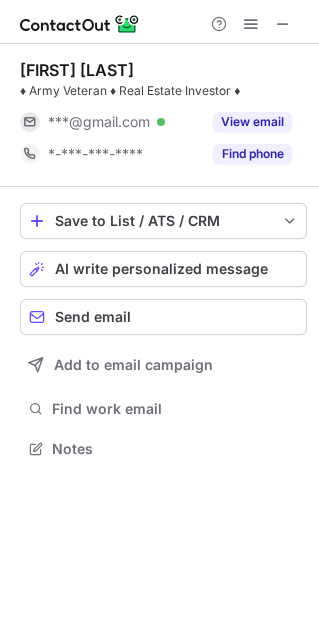 click on "♦ Army Veteran ♦ Real Estate Investor ♦" at bounding box center [163, 91] 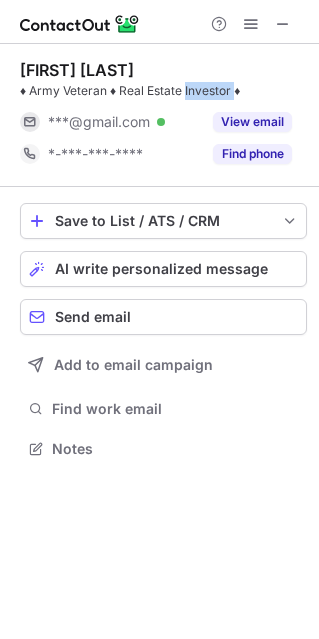 click on "♦ Army Veteran ♦ Real Estate Investor ♦" at bounding box center (163, 91) 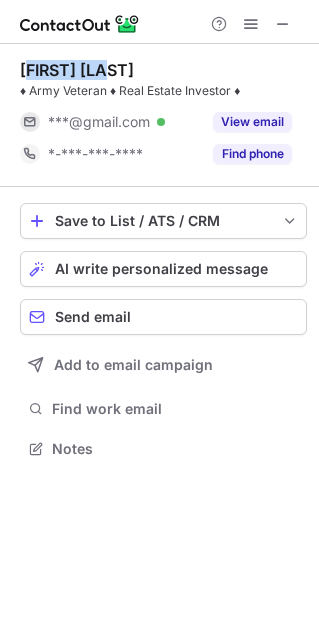 drag, startPoint x: 28, startPoint y: 69, endPoint x: 111, endPoint y: 69, distance: 83 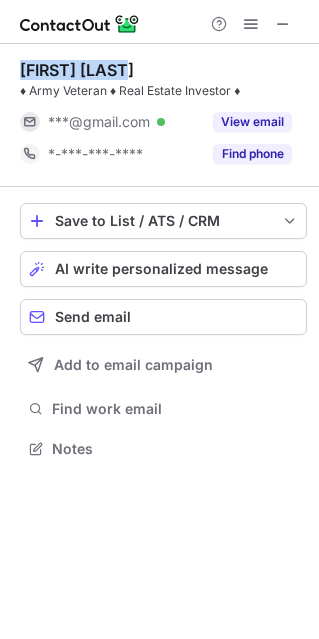 drag, startPoint x: 56, startPoint y: 76, endPoint x: 105, endPoint y: 71, distance: 49.25444 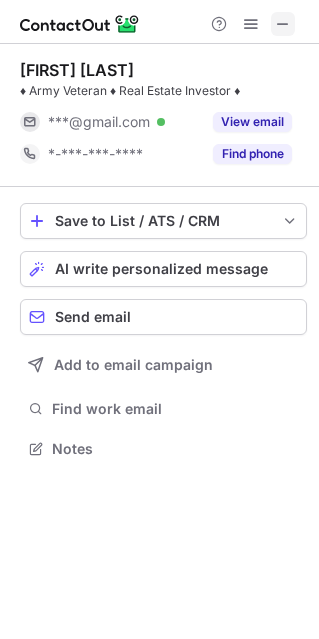 drag, startPoint x: 295, startPoint y: 9, endPoint x: 287, endPoint y: 16, distance: 10.630146 